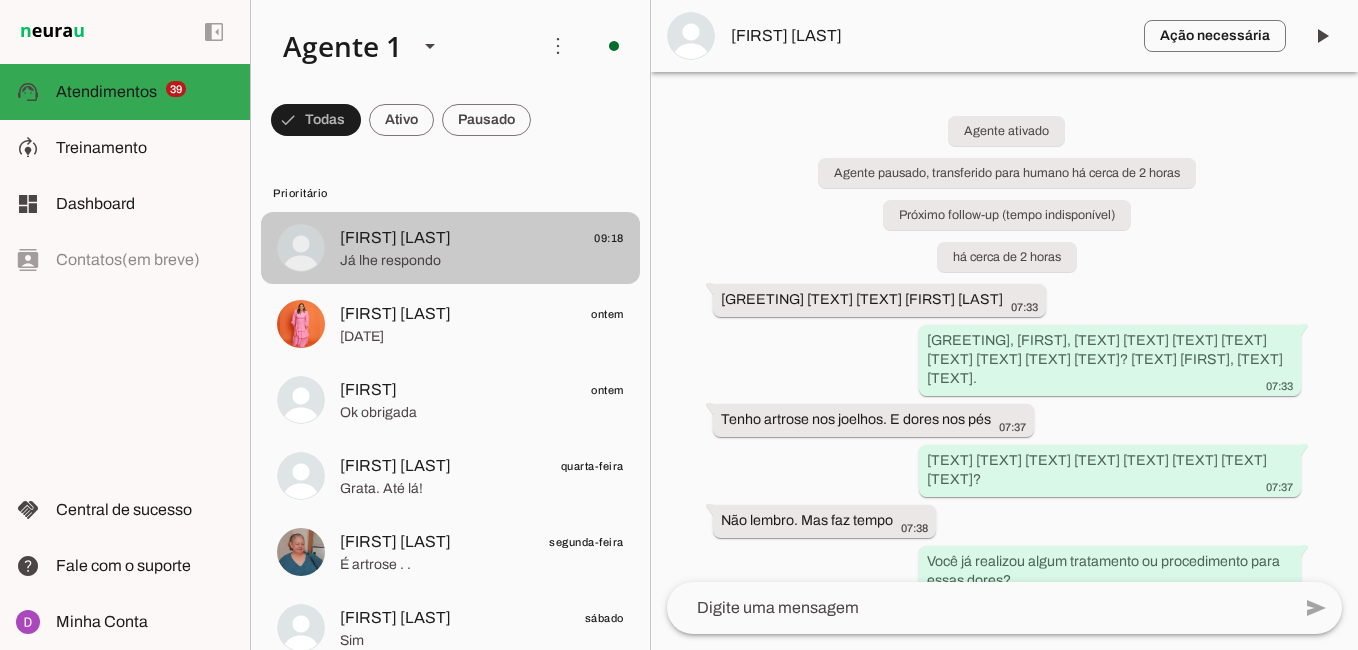 scroll, scrollTop: 0, scrollLeft: 0, axis: both 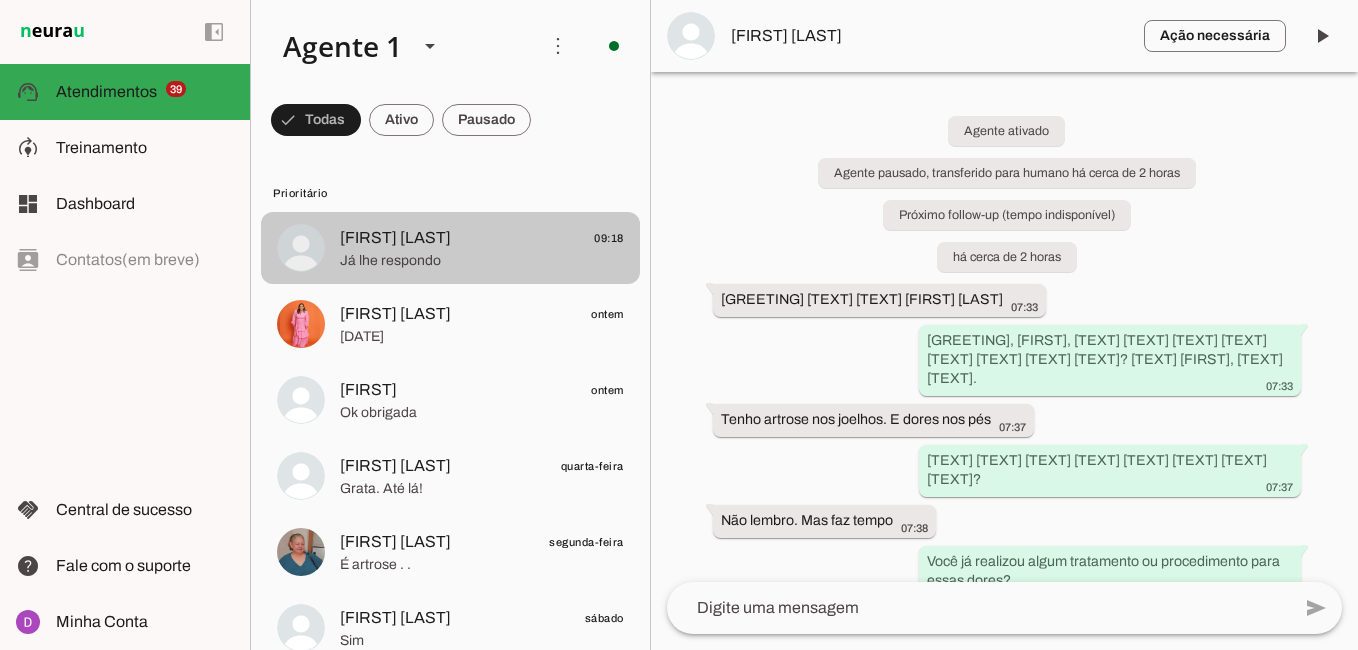 click on "[FIRST] [LAST]
[TIME]" 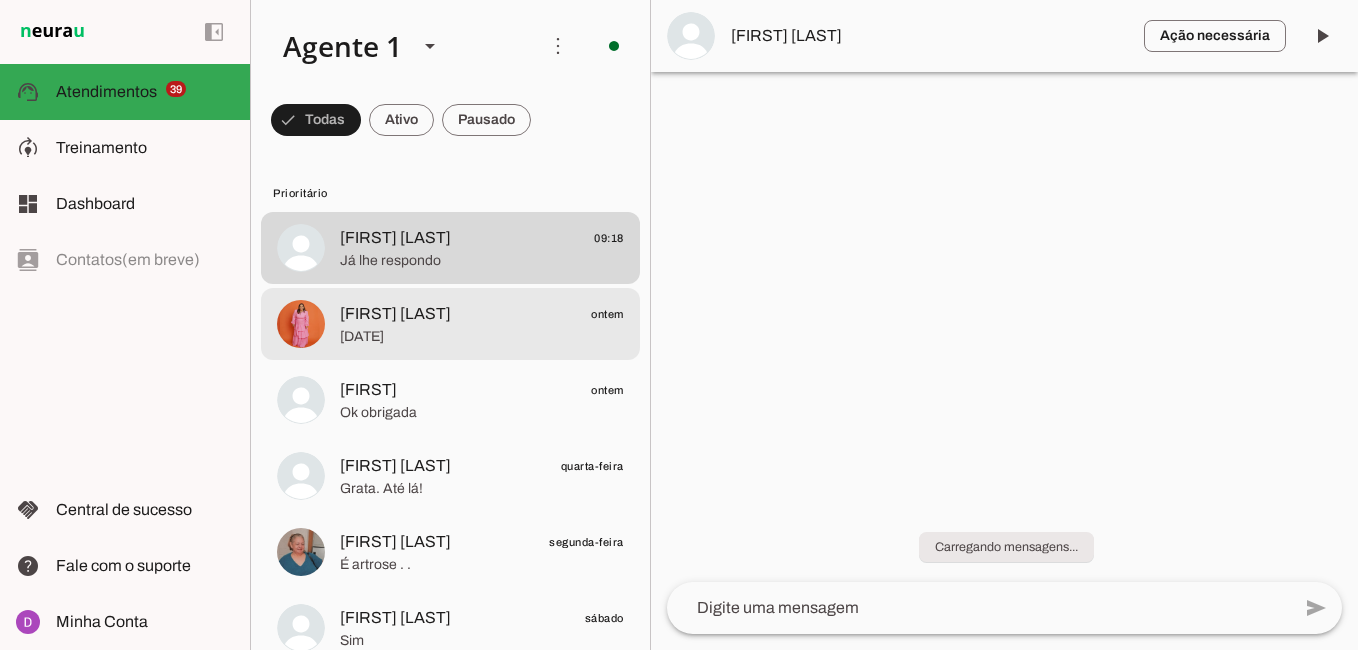 click on "[DATE]" 